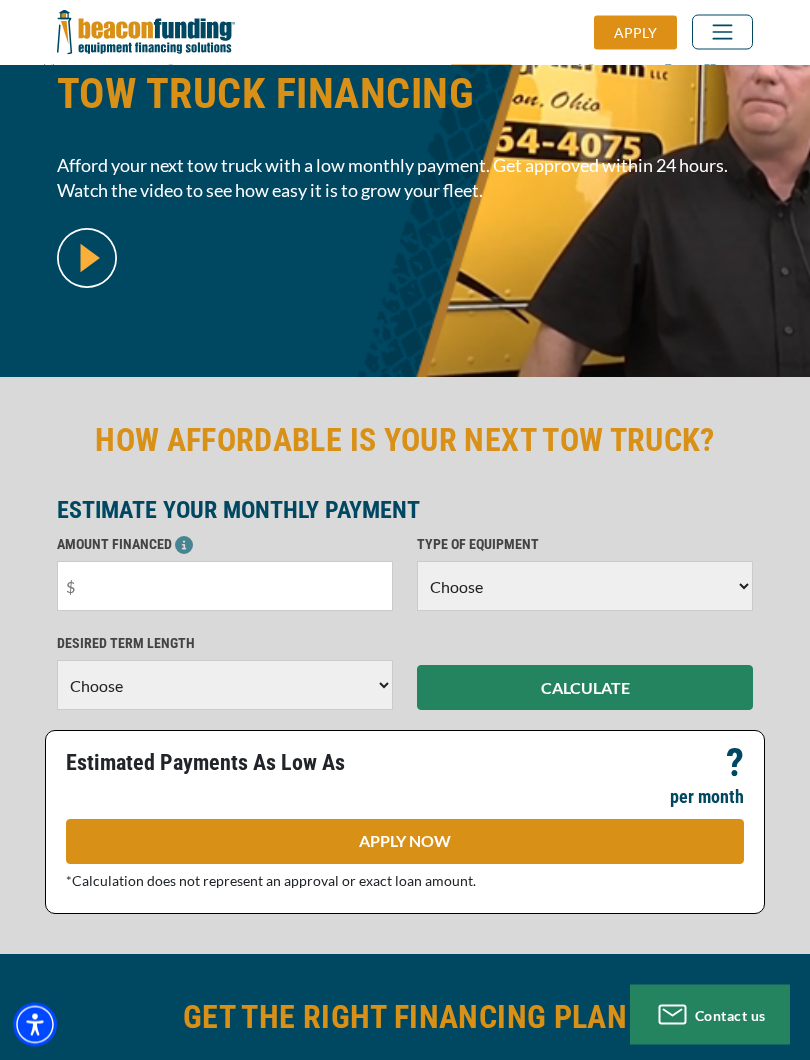 scroll, scrollTop: 191, scrollLeft: 0, axis: vertical 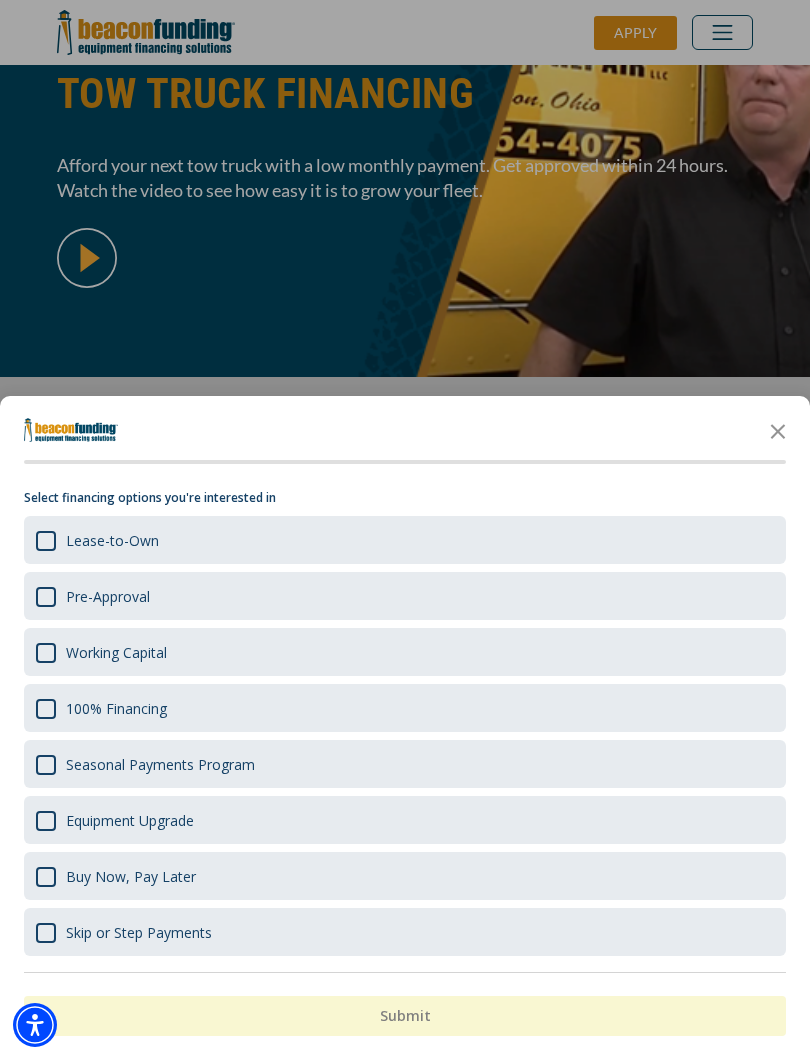 click at bounding box center [405, 530] 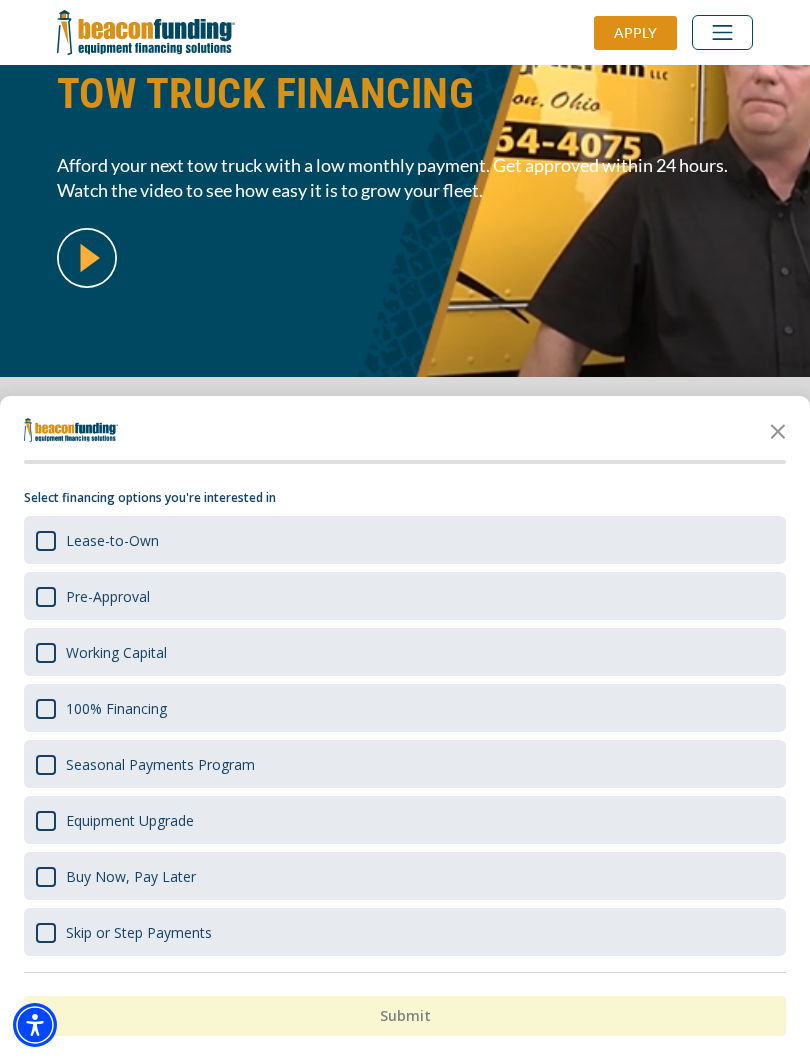 click on "100% Financing" at bounding box center (405, 708) 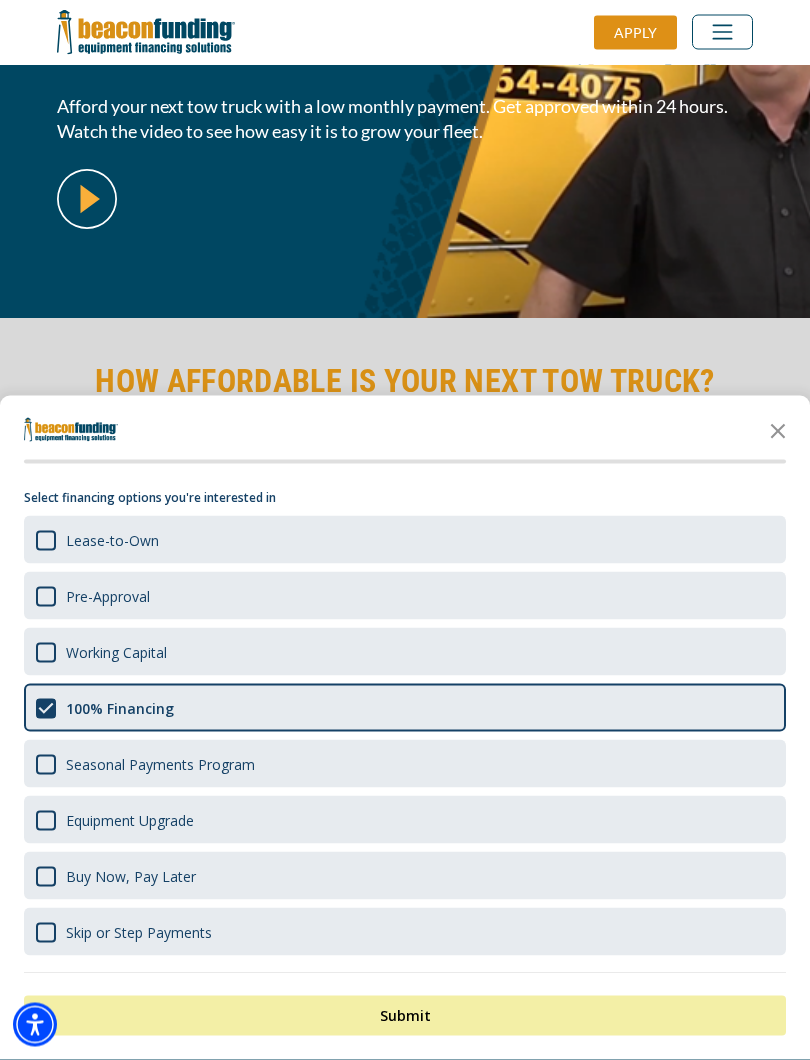 scroll, scrollTop: 250, scrollLeft: 0, axis: vertical 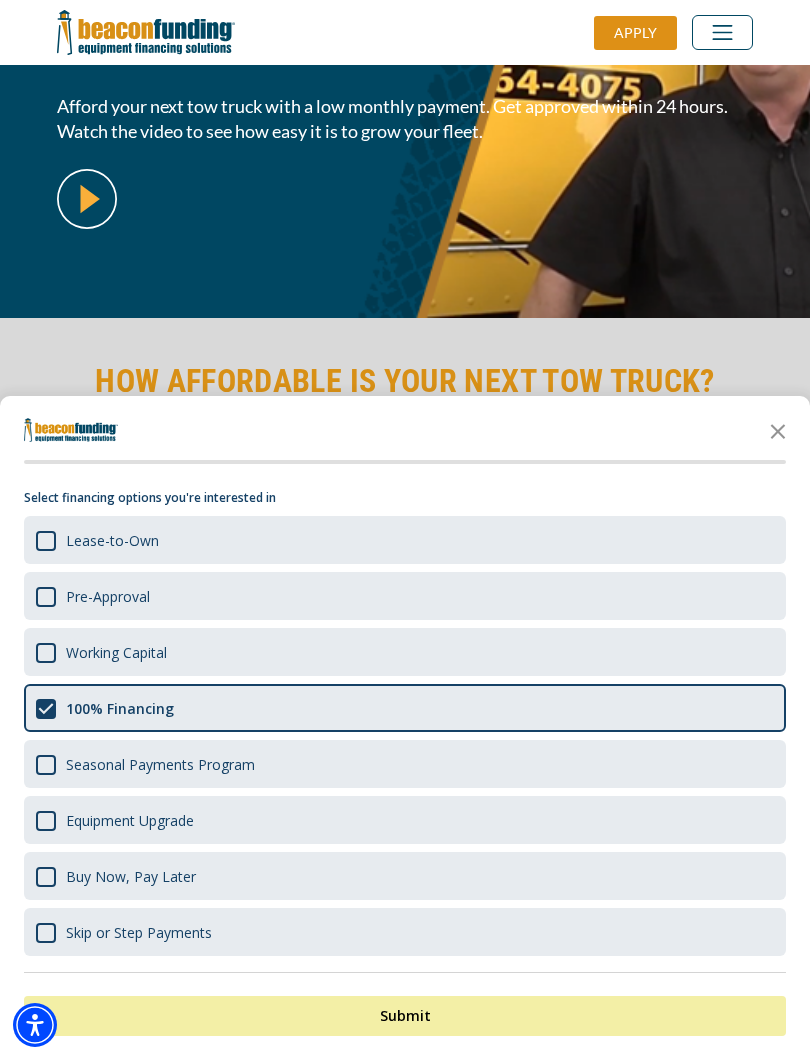 click on "Submit" at bounding box center (405, 1016) 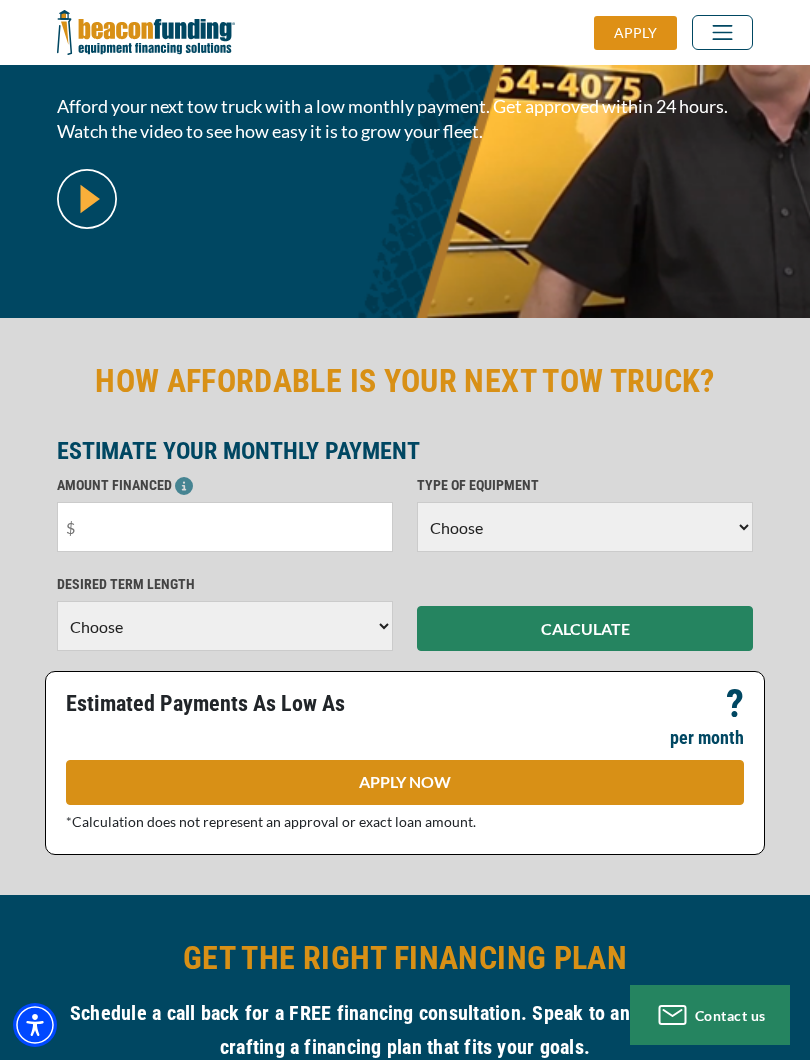 click at bounding box center (225, 527) 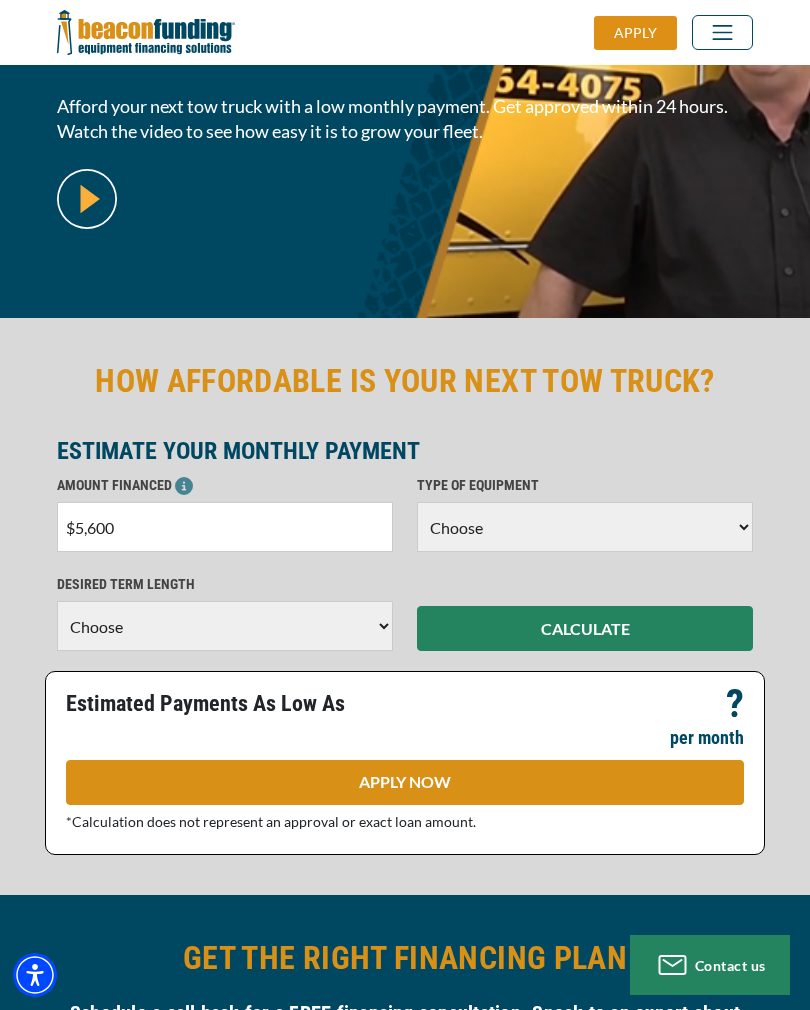 type on "$56,000" 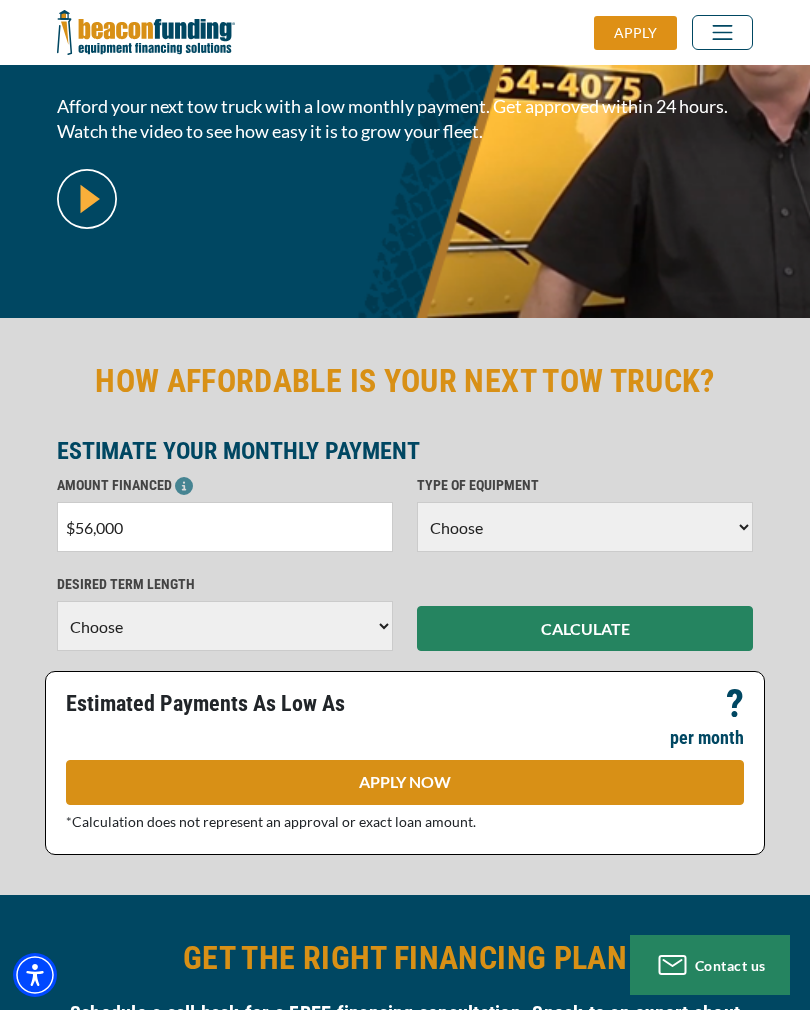 click on "Choose Backhoe Boom/Bucket Truck Chipper Commercial Mower Crane DTG/DTF Printing Embroidery Excavator Landscape Truck/Equipment Other Other Commercial Truck Other Decorated Apparel Screen Printing Septic Pumper Truck Skid Steer Stump Grinder Tow Truck Tractor Trailer Trencher Wheel Loader" at bounding box center [585, 527] 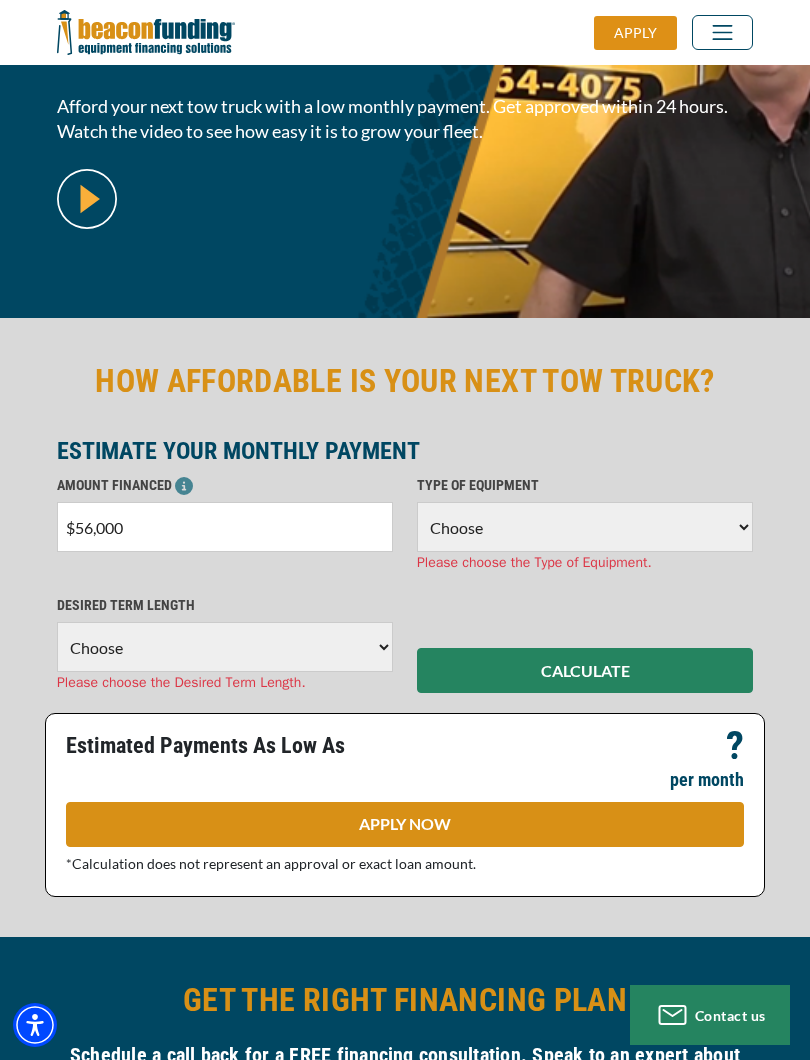 select on "5" 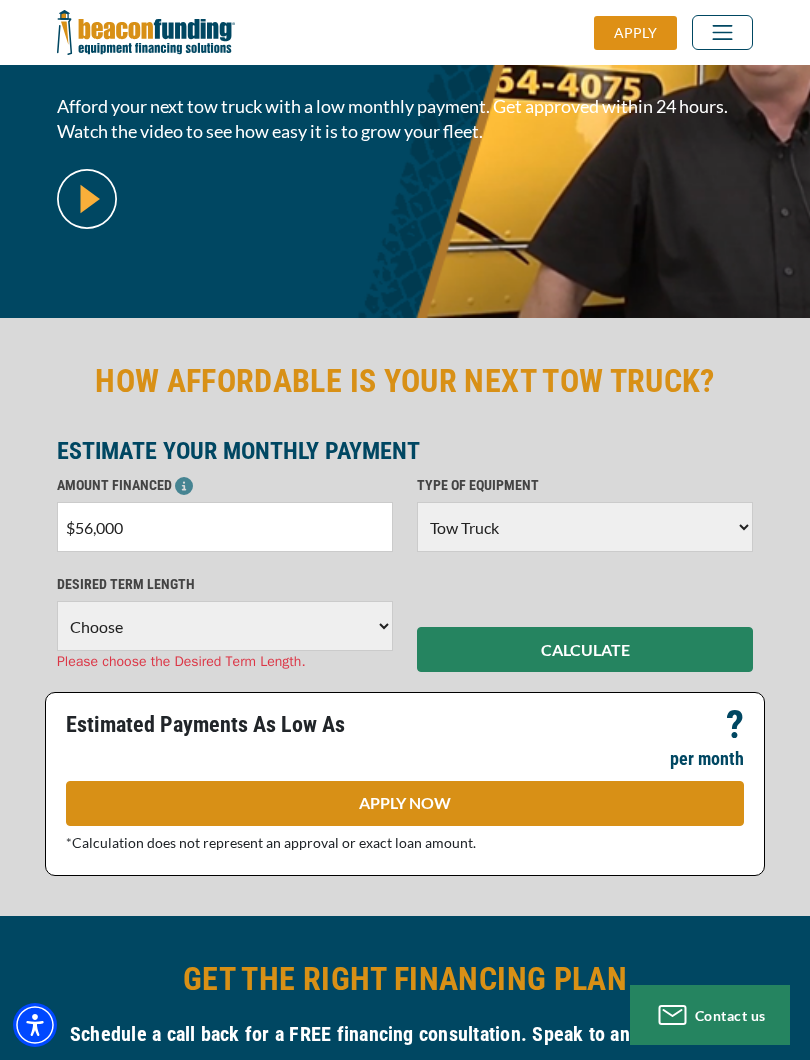 click on "Choose
36 Months
48 Months
60 Months" at bounding box center [225, 626] 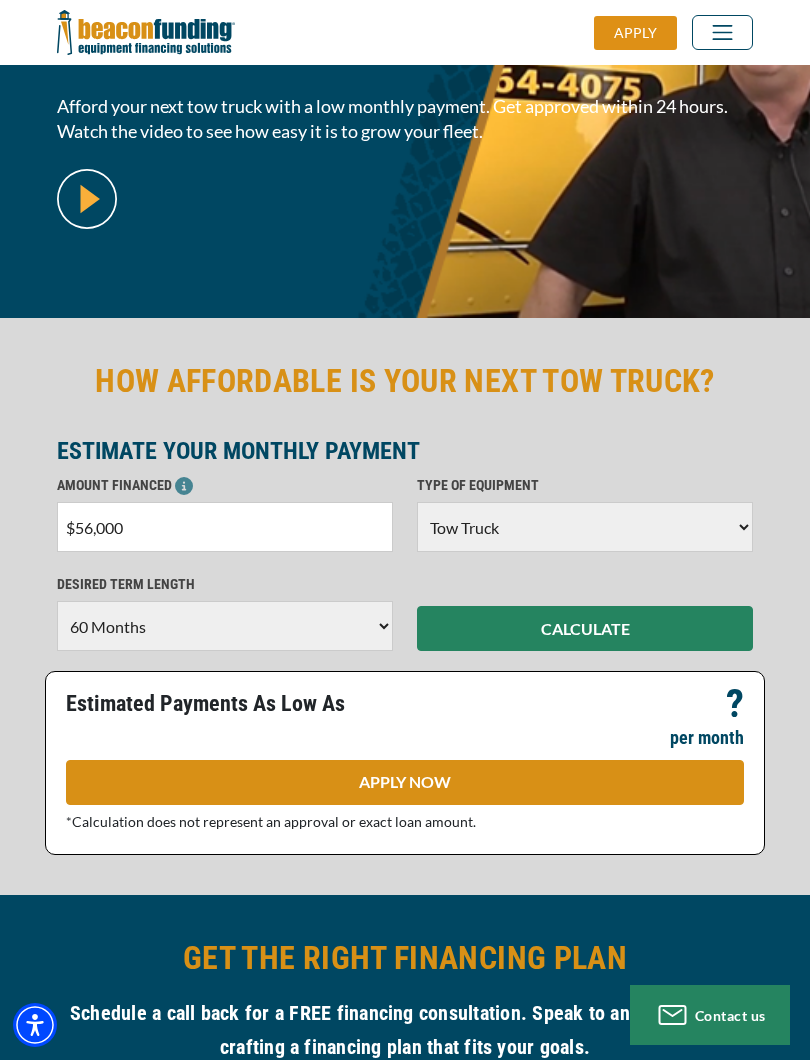 click on "CALCULATE" at bounding box center [585, 628] 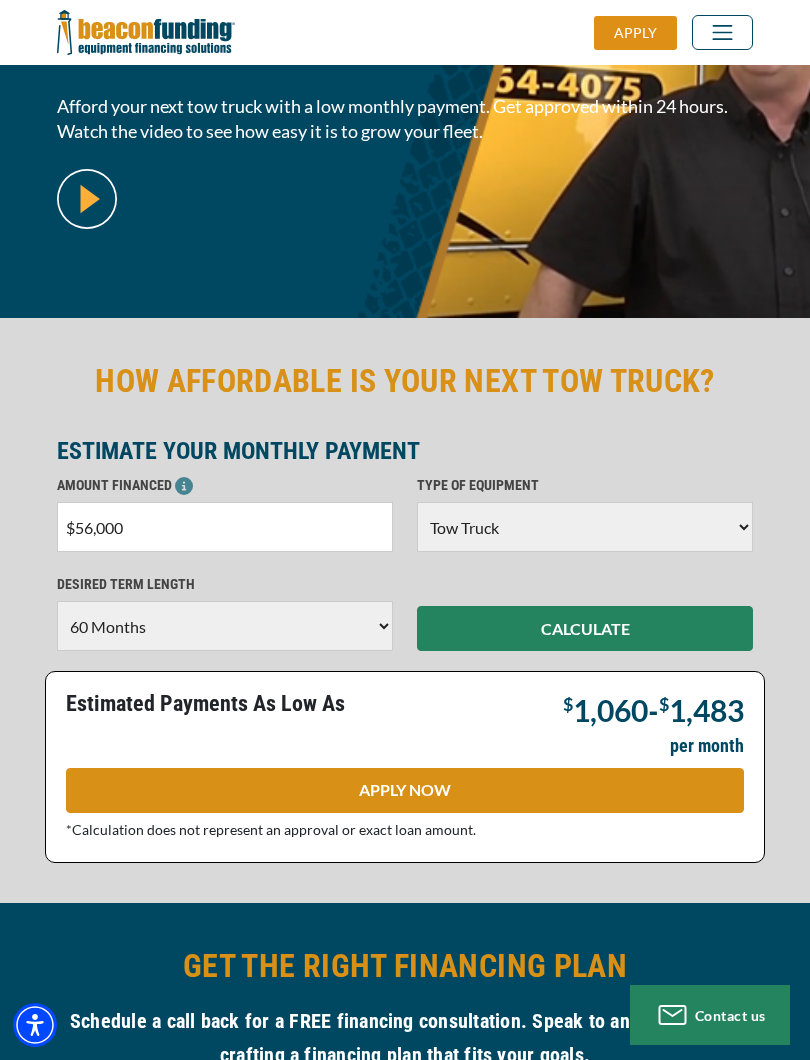 click on "APPLY NOW" at bounding box center [405, 790] 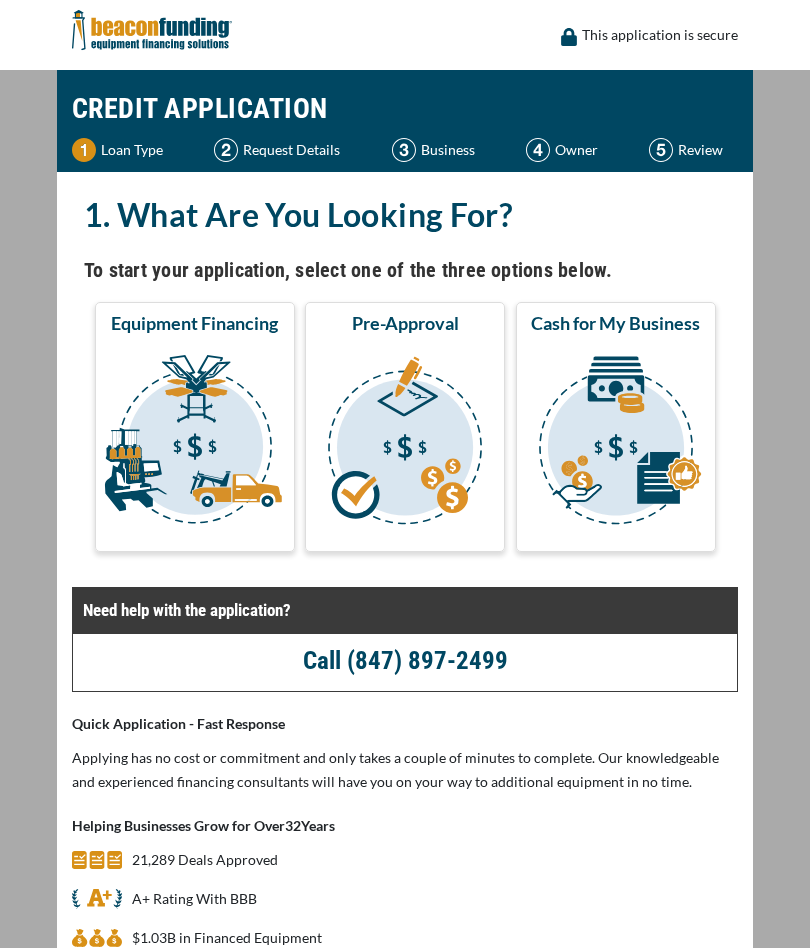 scroll, scrollTop: 0, scrollLeft: 0, axis: both 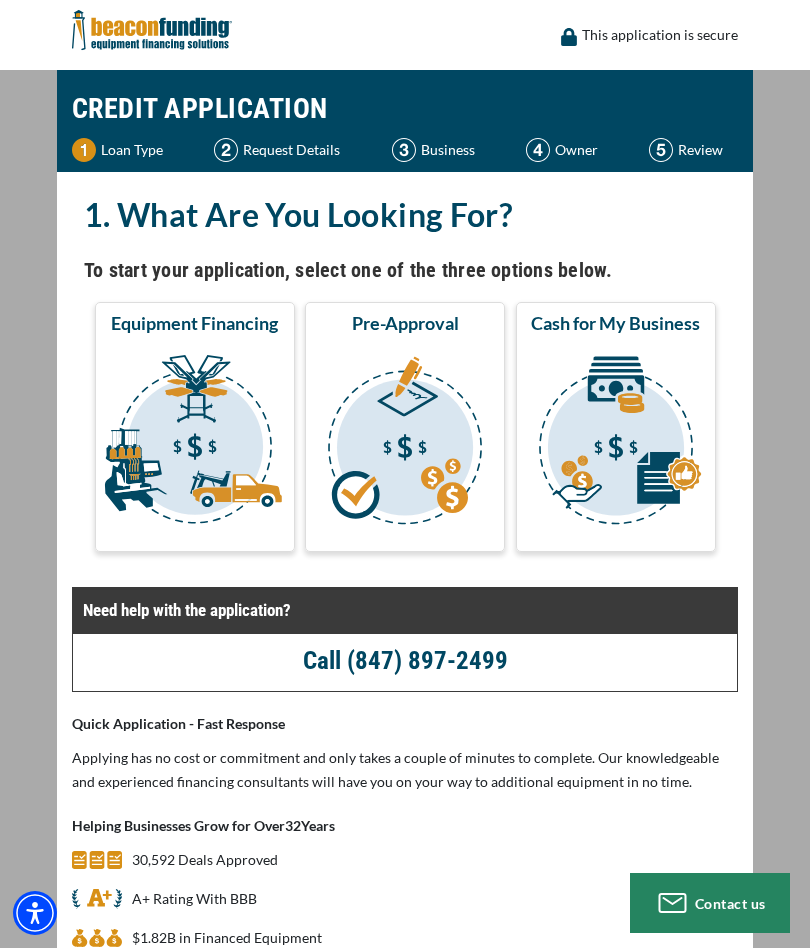 click at bounding box center [195, 443] 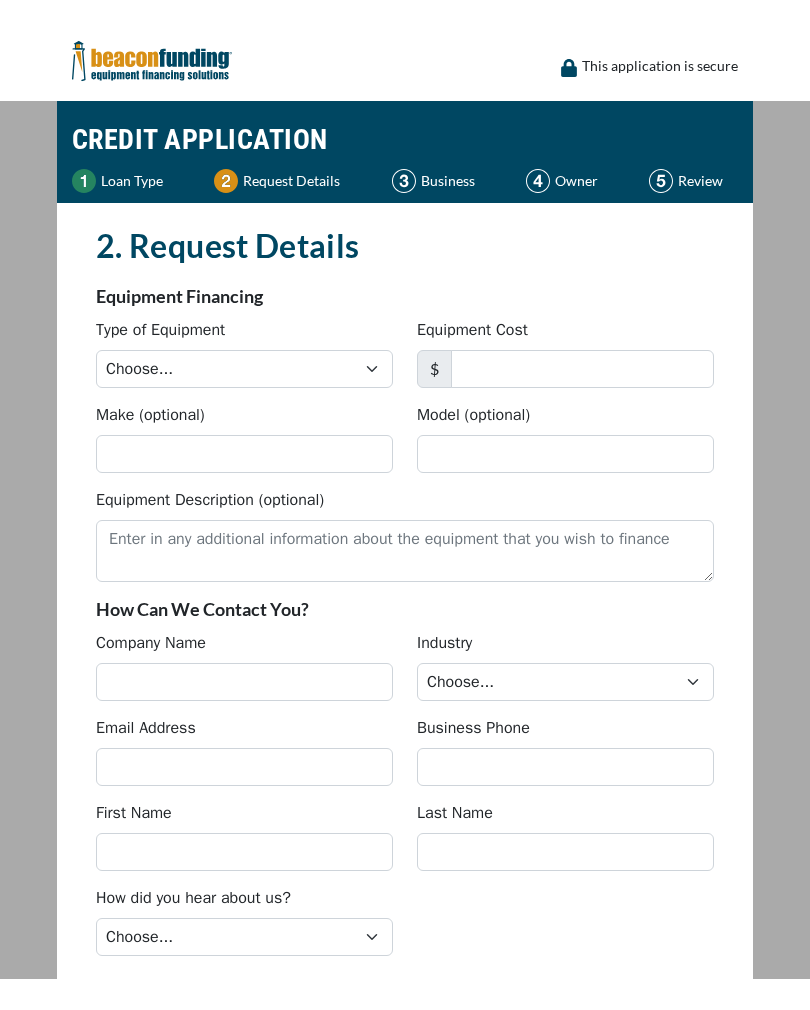 scroll, scrollTop: 0, scrollLeft: 0, axis: both 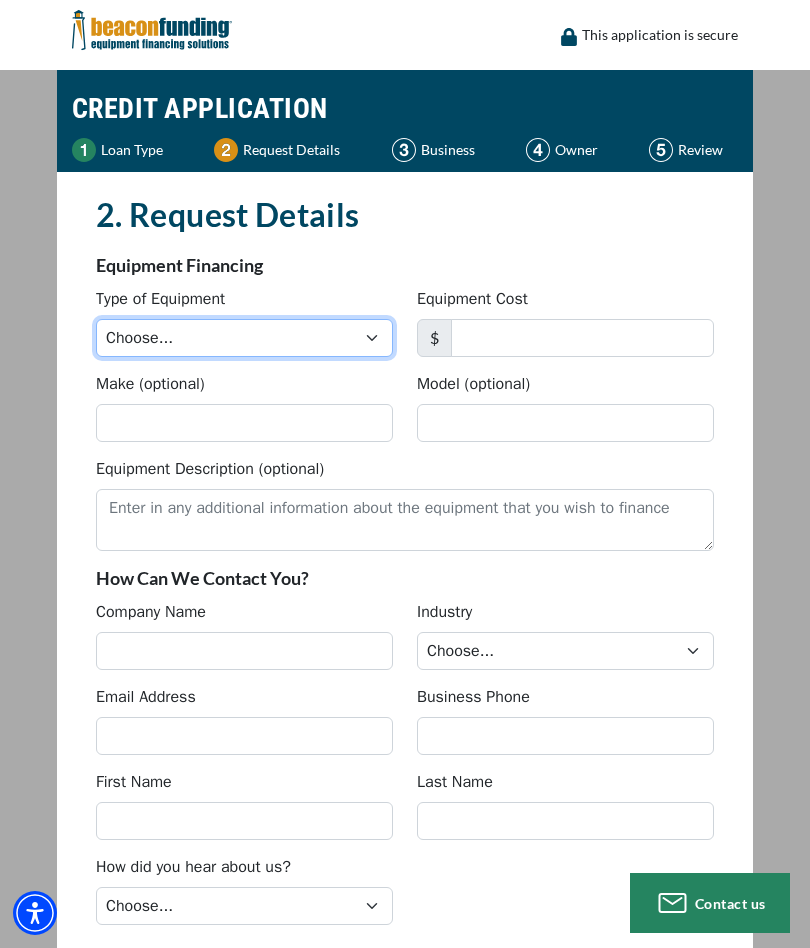 click on "Choose...
Backhoe
Boom/Bucket Truck
Chipper
Commercial Mower
Crane
DTG/DTF Printing
Embroidery
Excavator
Landscape Truck/Equipment
Other
Other Commercial Truck
Other Decorated Apparel
Screen Printing
Septic Pumper Truck
Skid Steer
Stump Grinder
Tow Truck
Tractor
Trailer
Trencher
Wheel Loader" at bounding box center (244, 338) 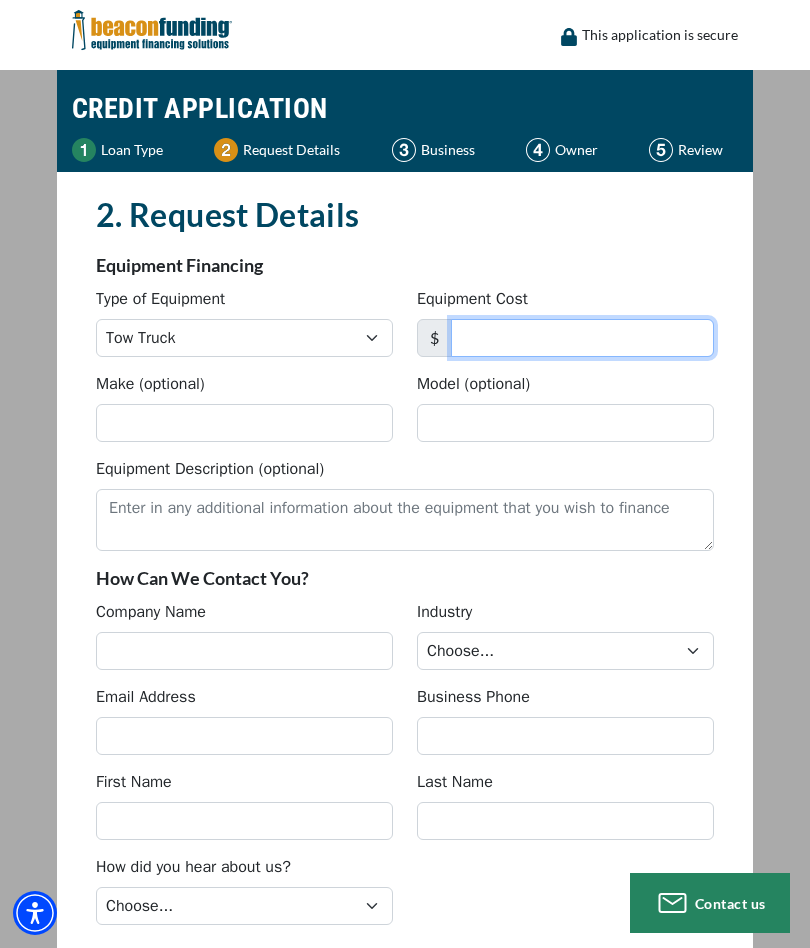 click on "Equipment Cost" at bounding box center (582, 338) 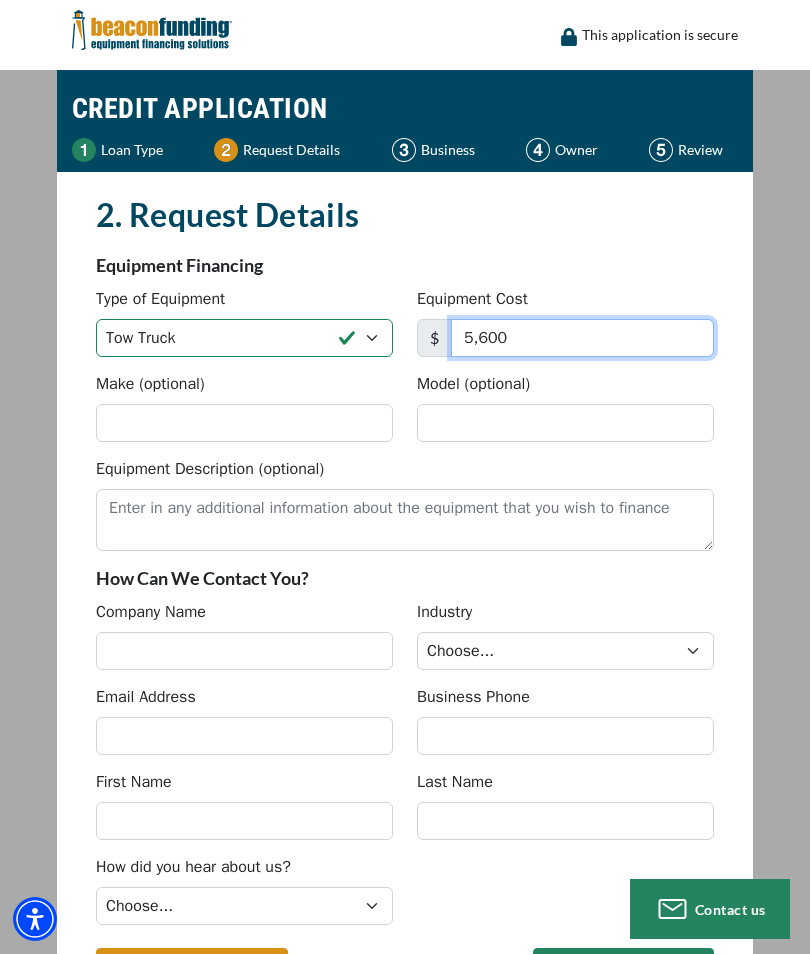 type on "56,000" 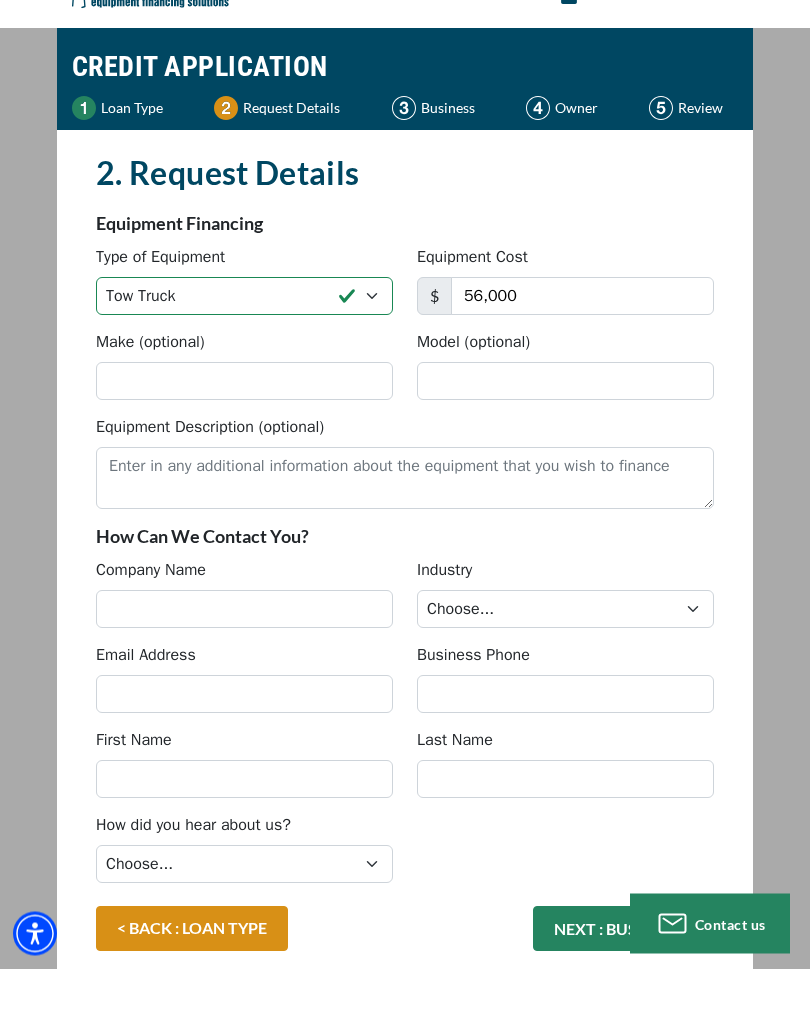 click on "Make (optional)" at bounding box center [244, 423] 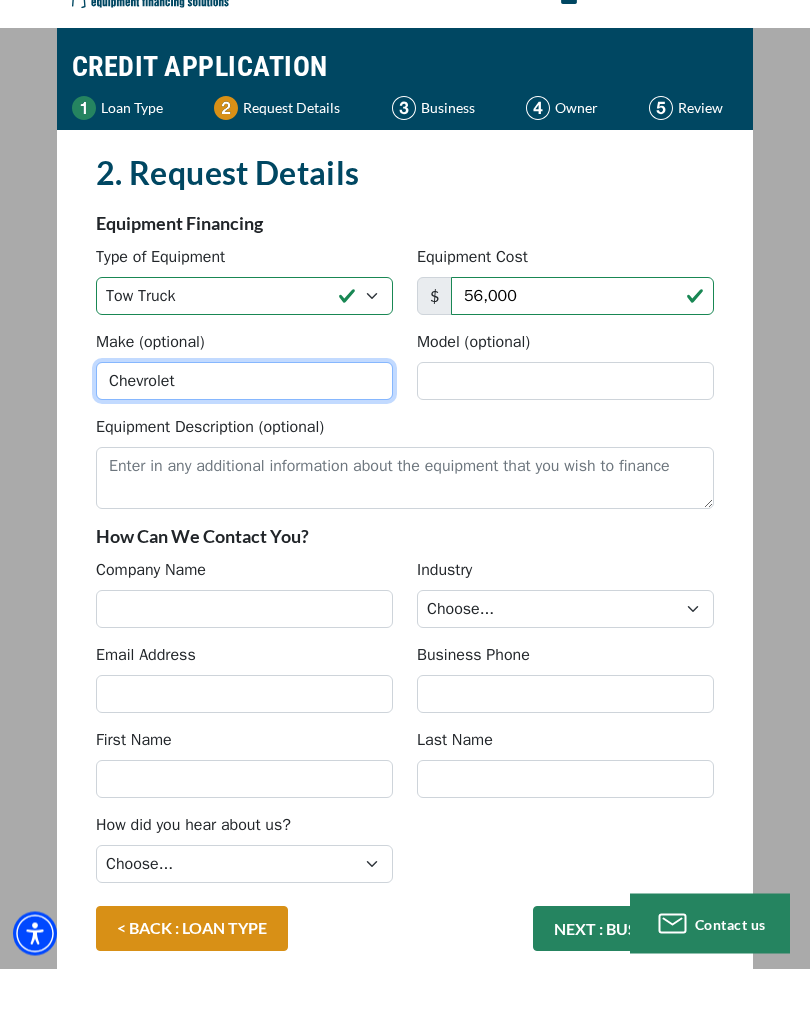 type on "Chevrolet" 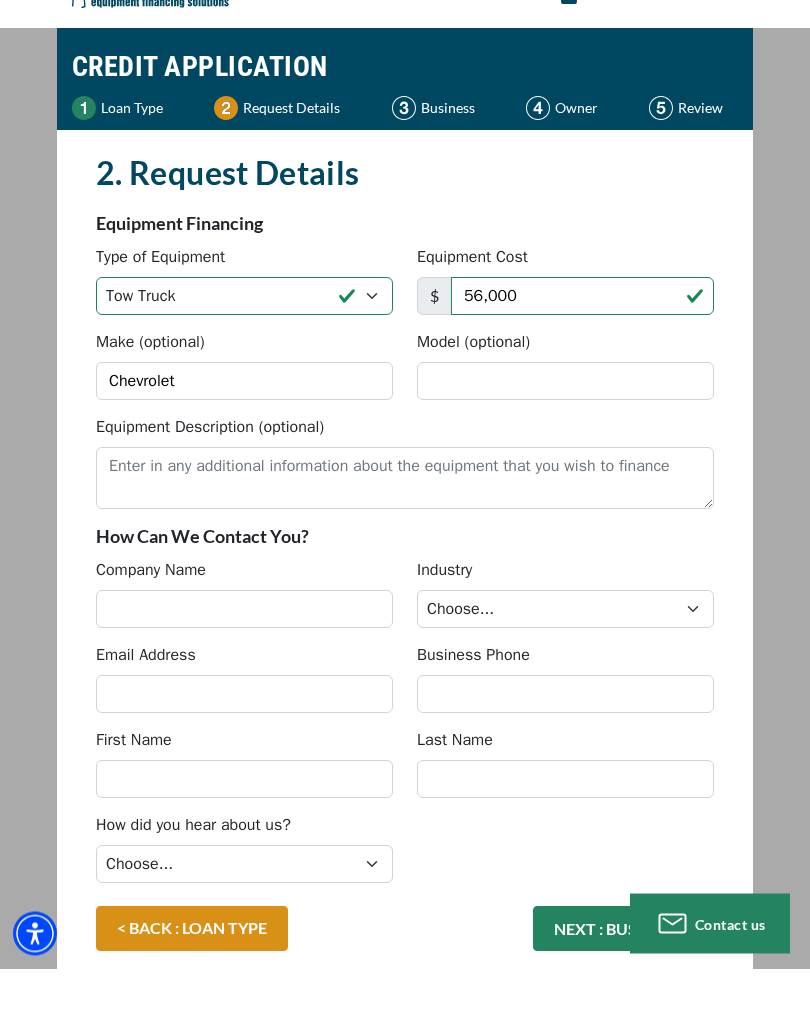 click on "Model (optional)" at bounding box center (565, 423) 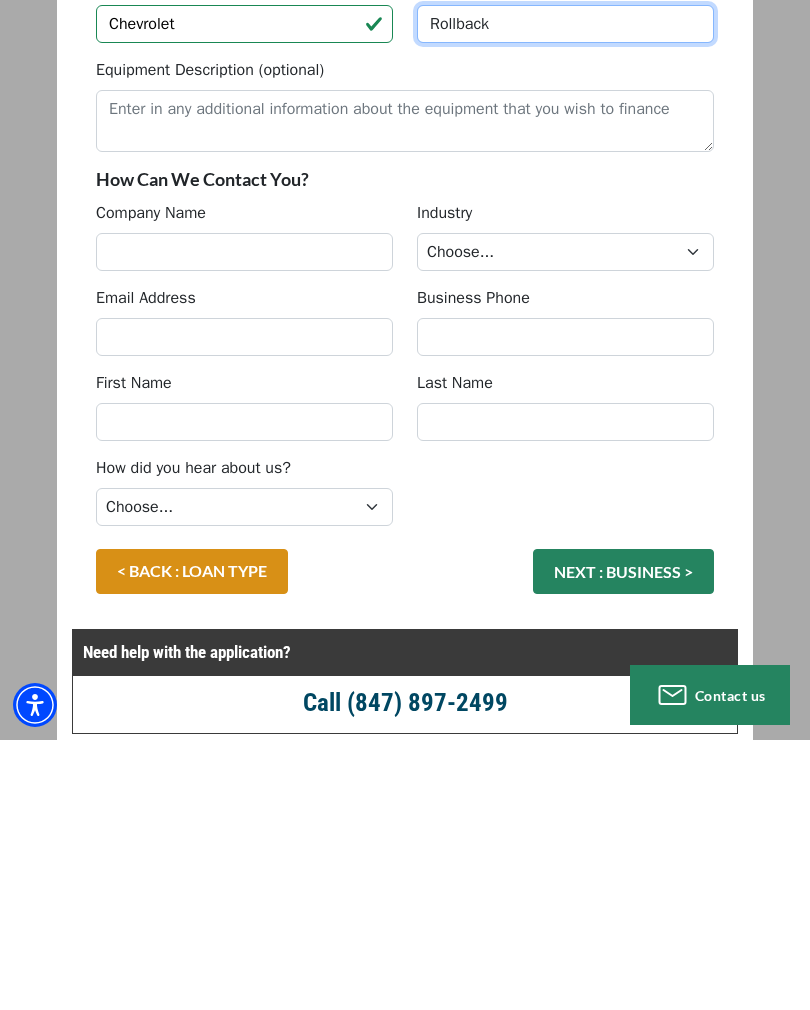 scroll, scrollTop: 153, scrollLeft: 0, axis: vertical 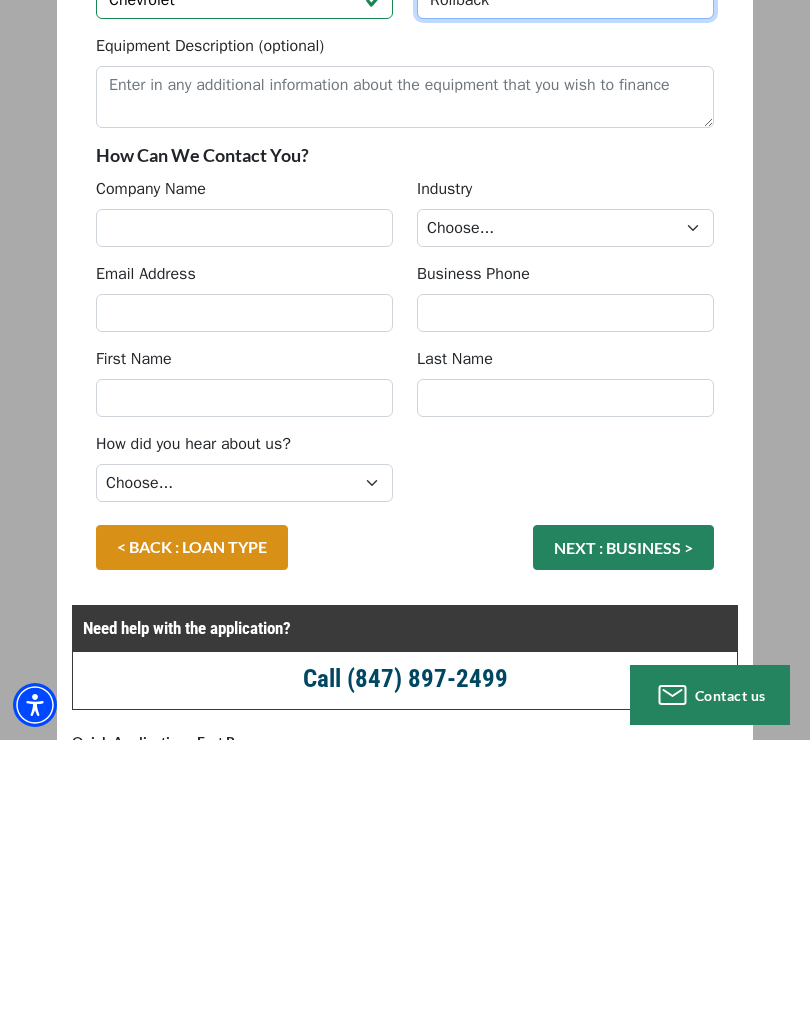 type on "Rollback" 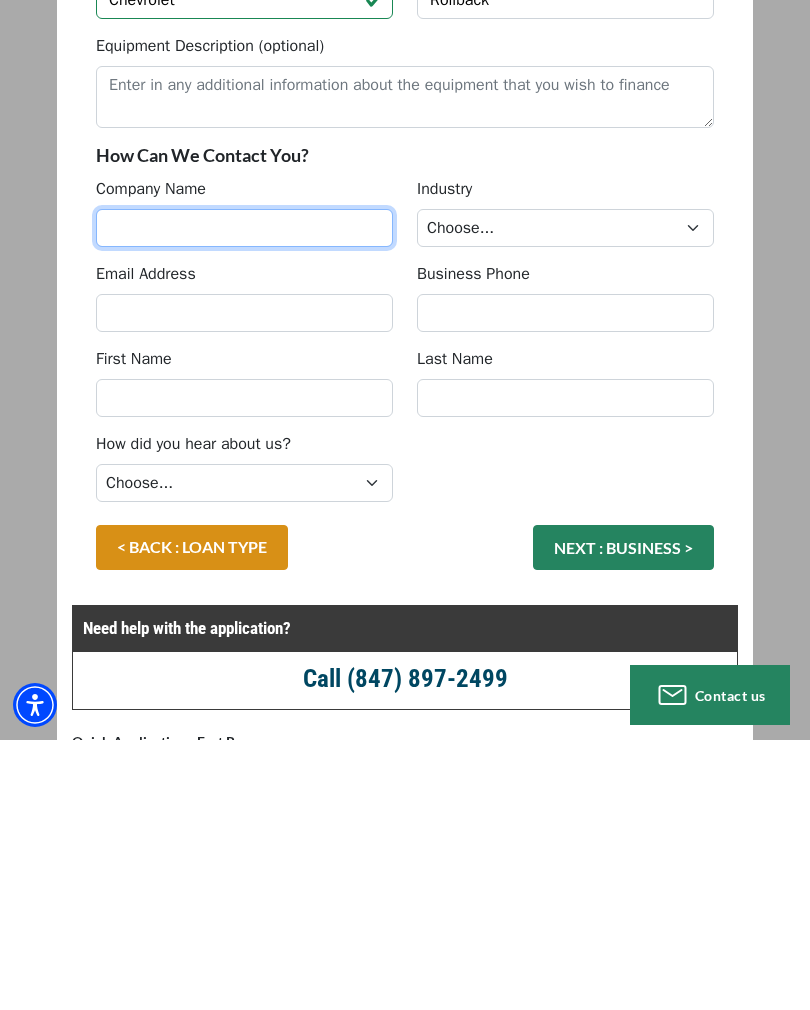click on "Company Name" at bounding box center [244, 498] 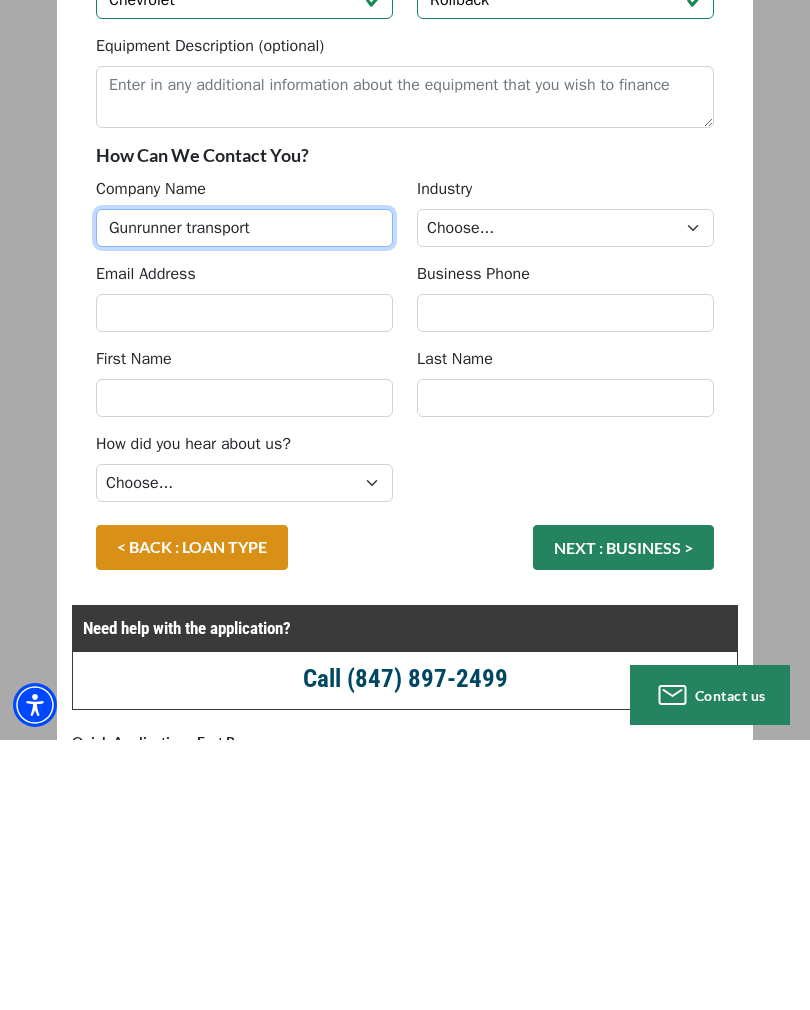 type on "Gunrunner transport" 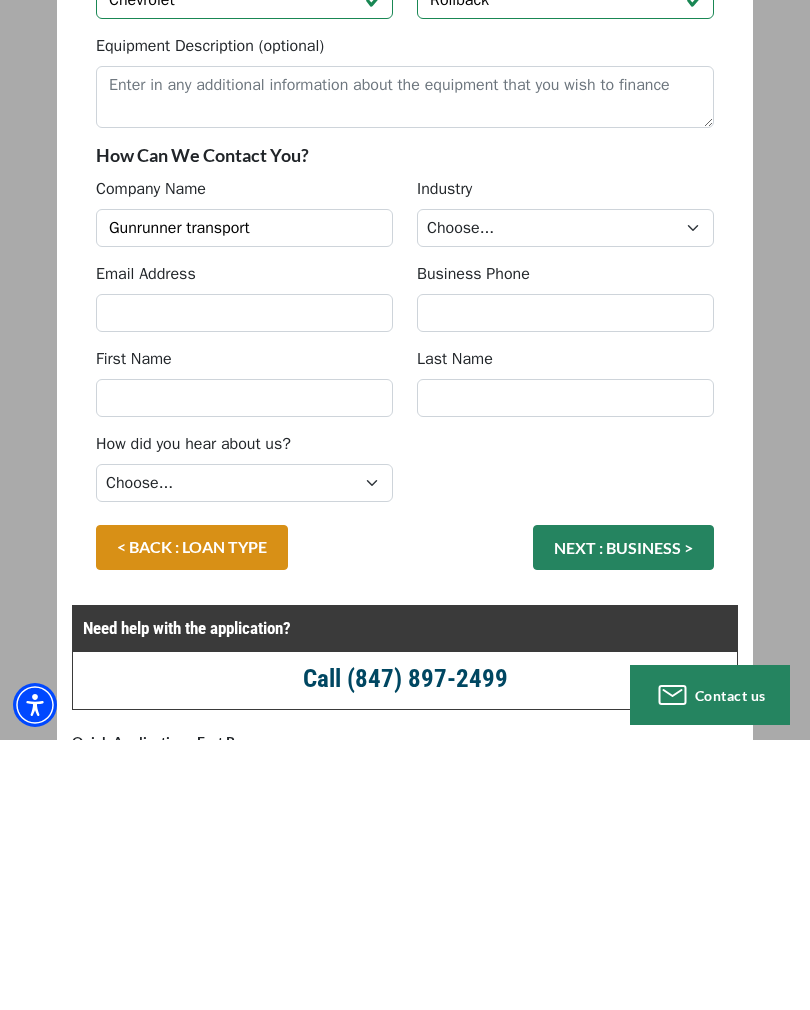 click on "Choose...
Towing
Landscape/Hardscape
Decorated Apparel
Septic
Light Construction
Other" at bounding box center [565, 498] 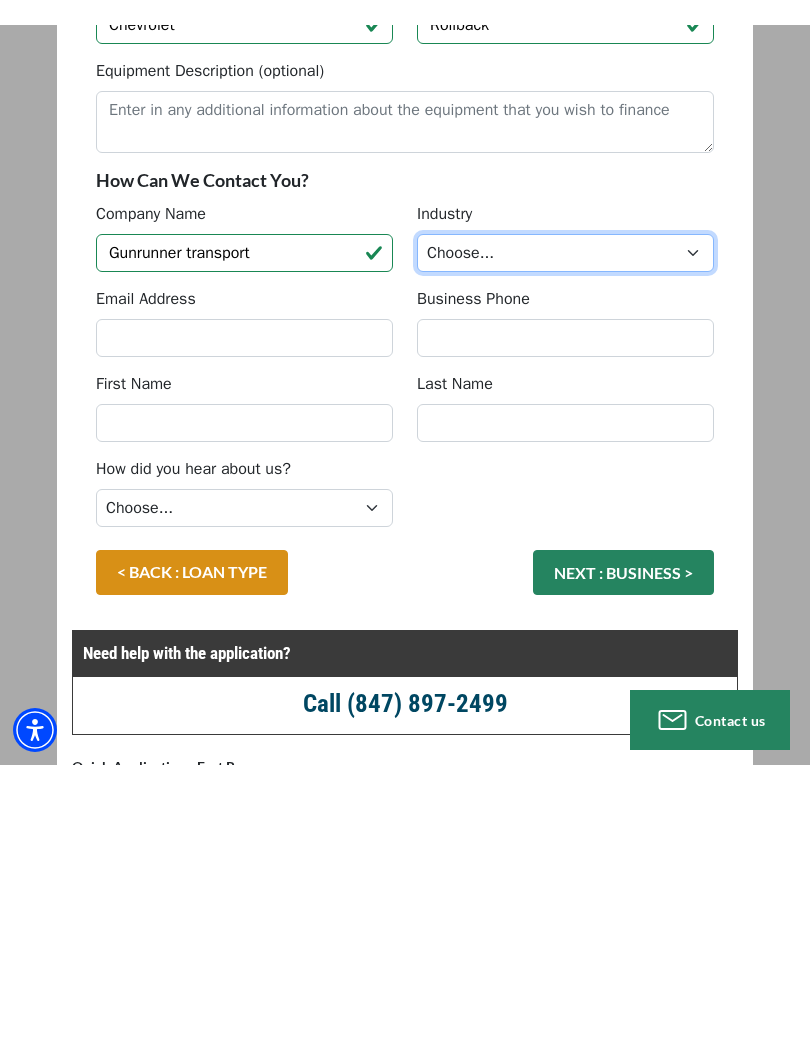 scroll, scrollTop: 423, scrollLeft: 0, axis: vertical 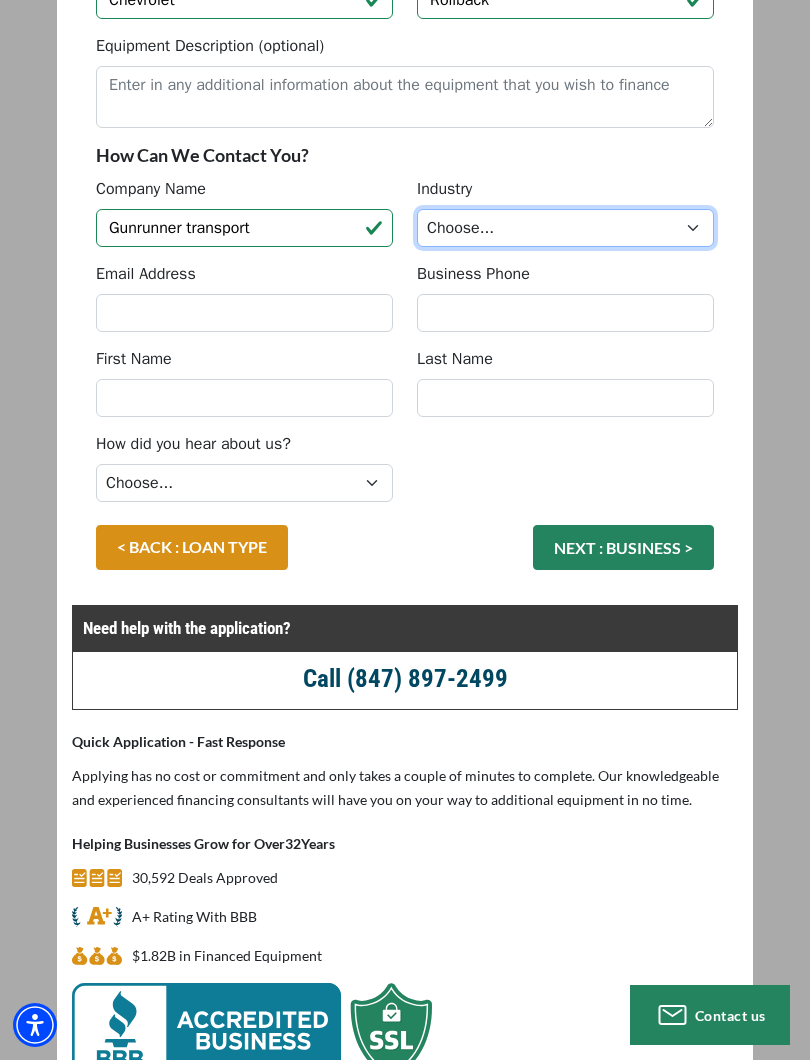 select on "1" 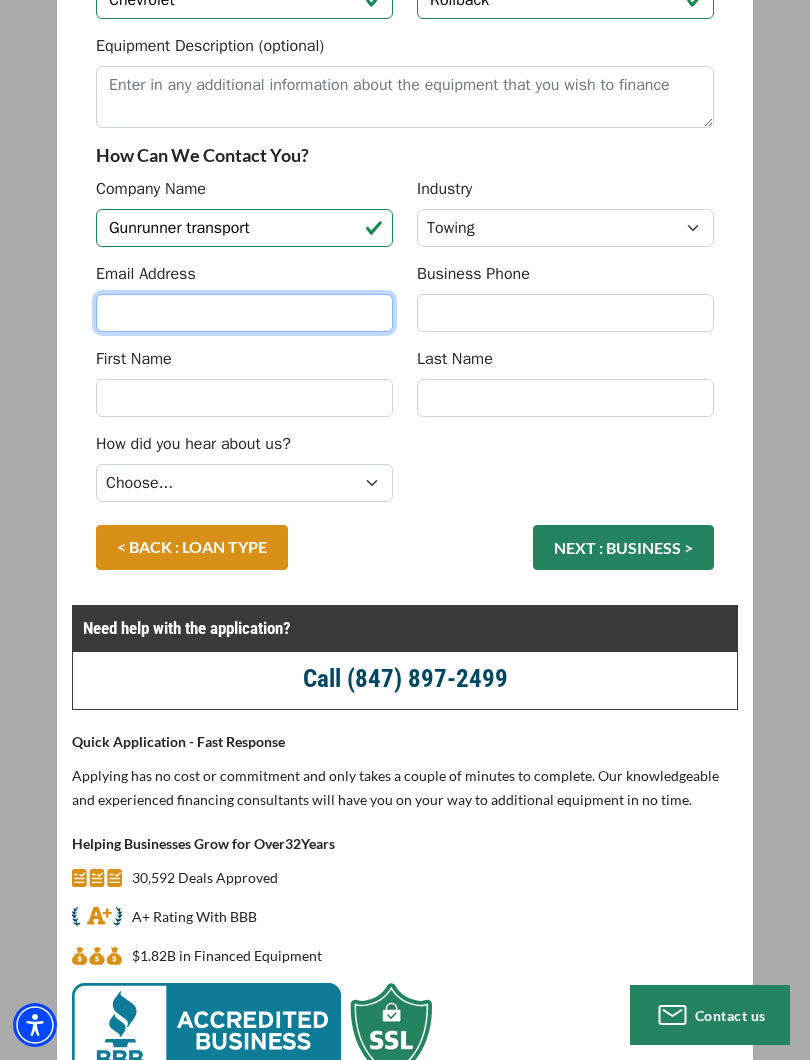 click on "Email Address" at bounding box center (244, 313) 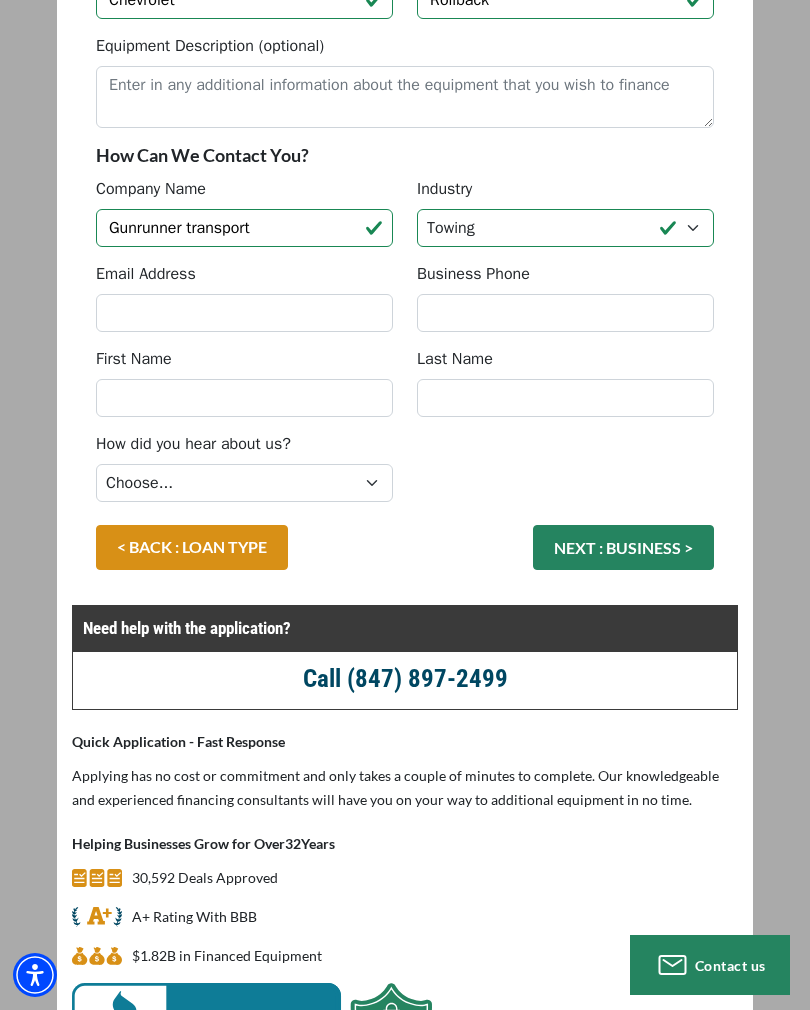 type on "planejeffh@gmail.com" 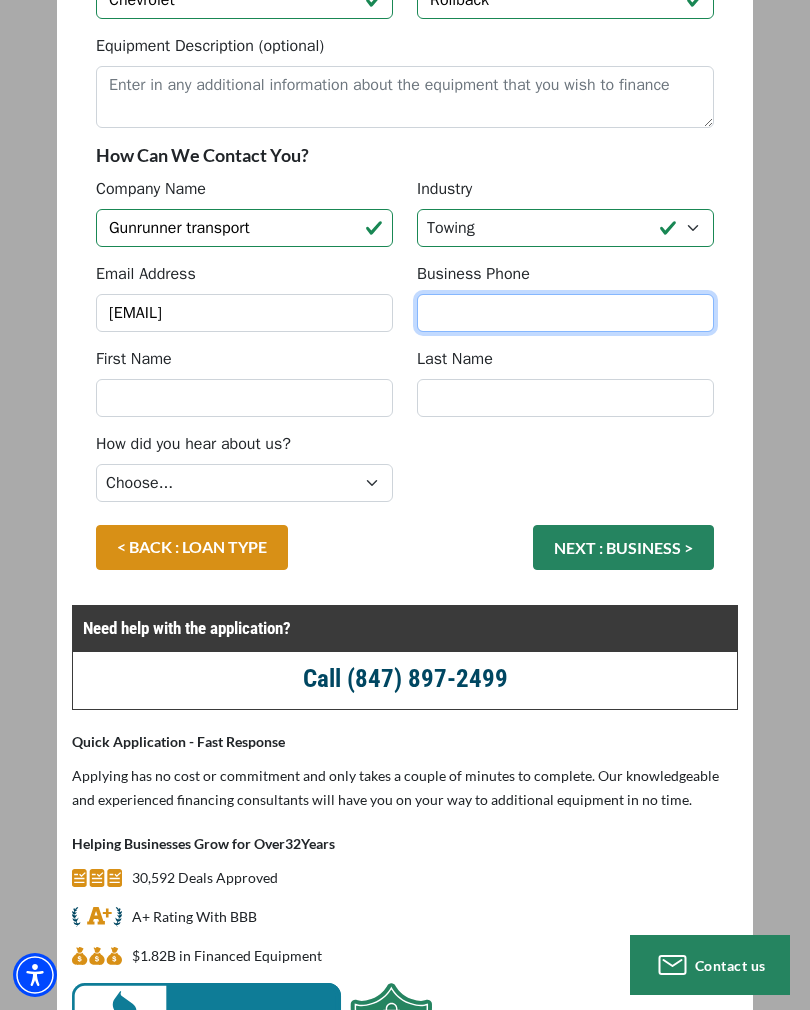 type on "(704) 699-9352" 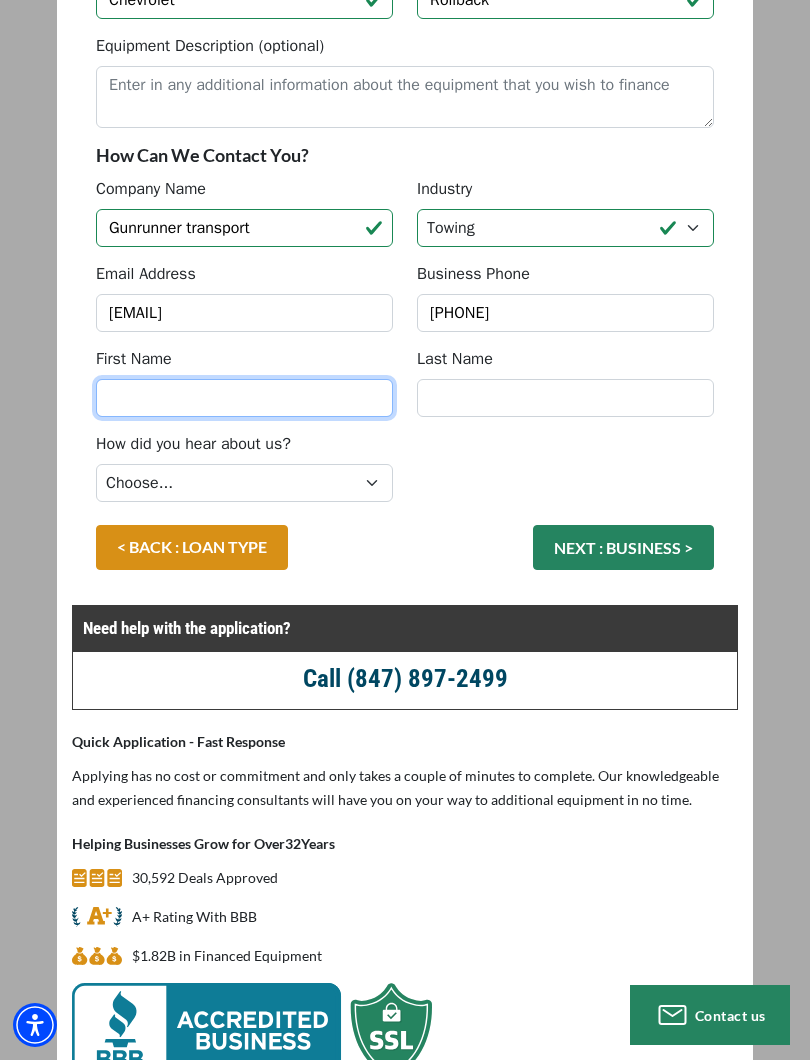 type on "Jeff" 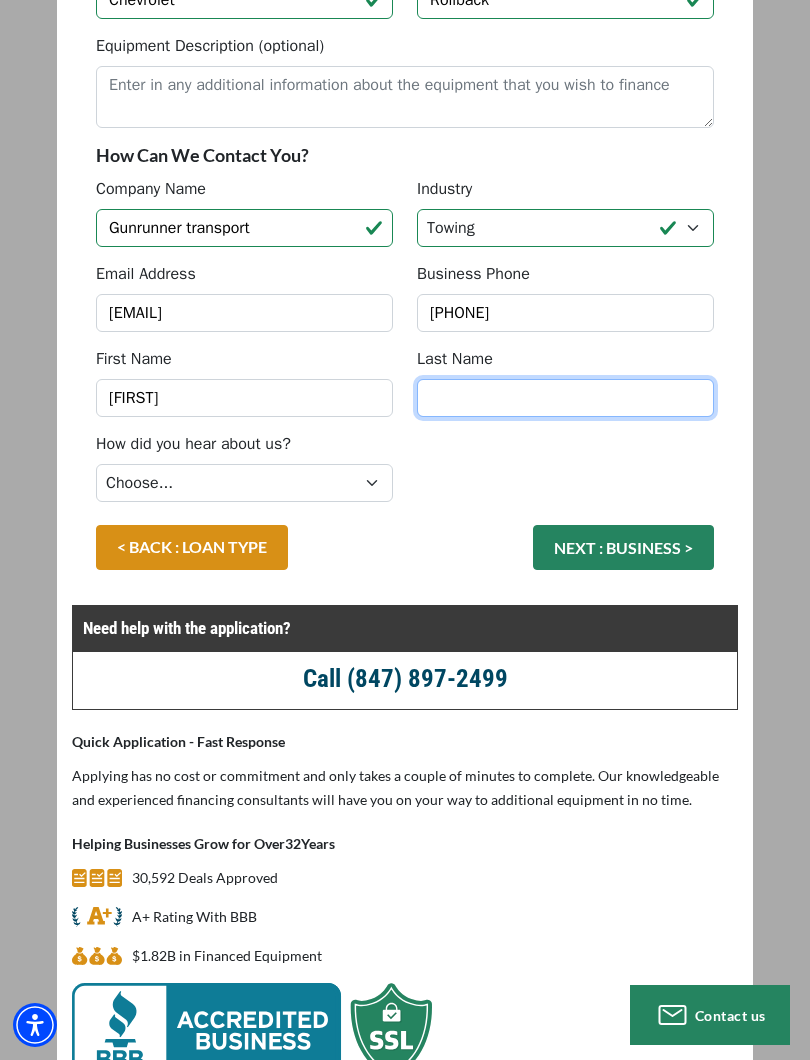 type on "Harrington" 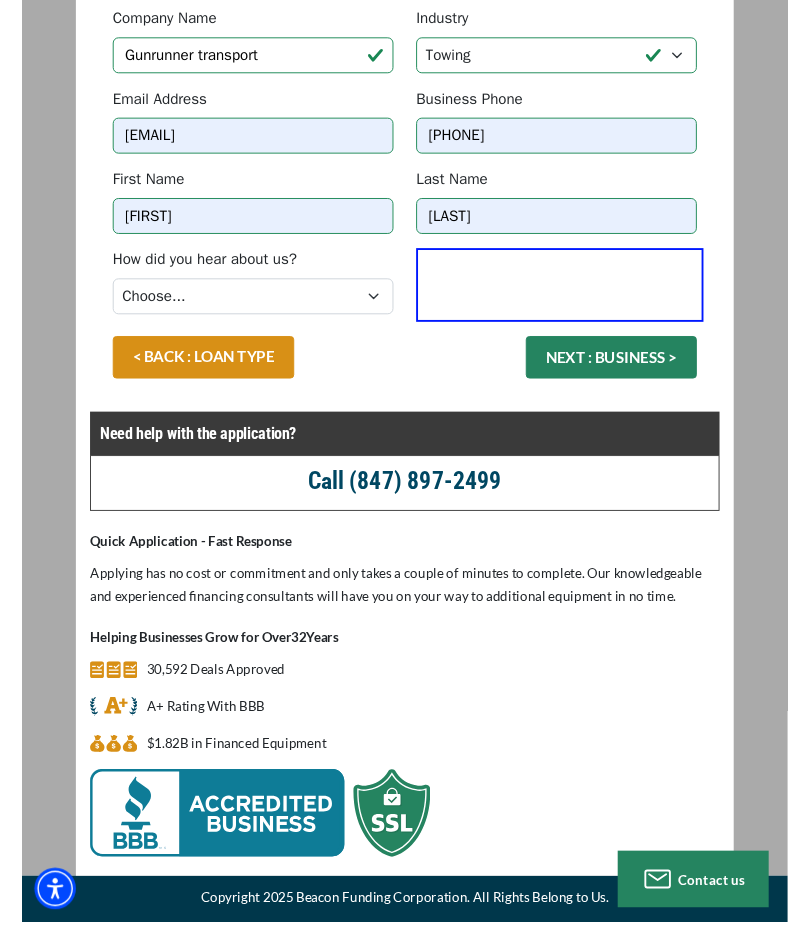 scroll, scrollTop: 651, scrollLeft: 0, axis: vertical 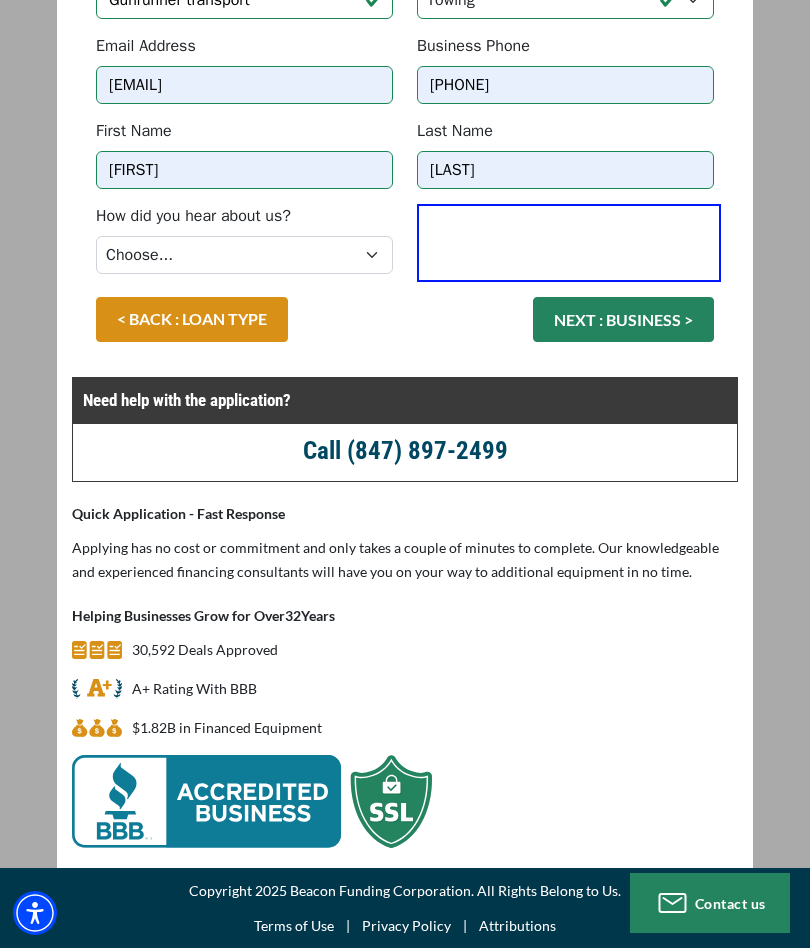 click on "NEXT : BUSINESS >" at bounding box center (623, 319) 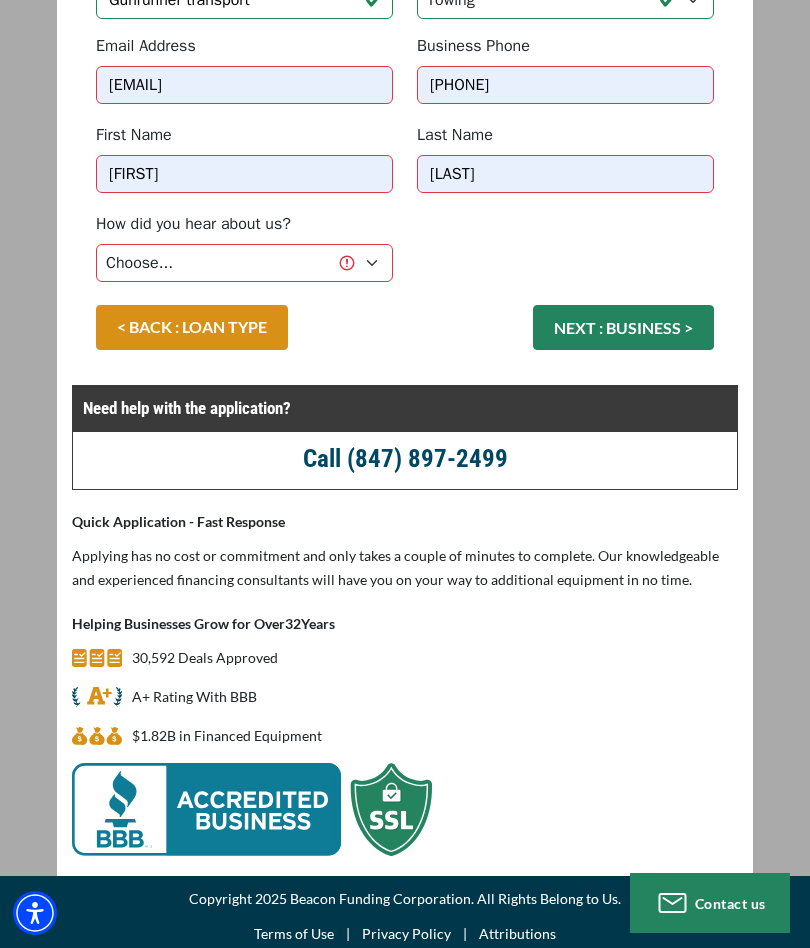 scroll, scrollTop: 643, scrollLeft: 0, axis: vertical 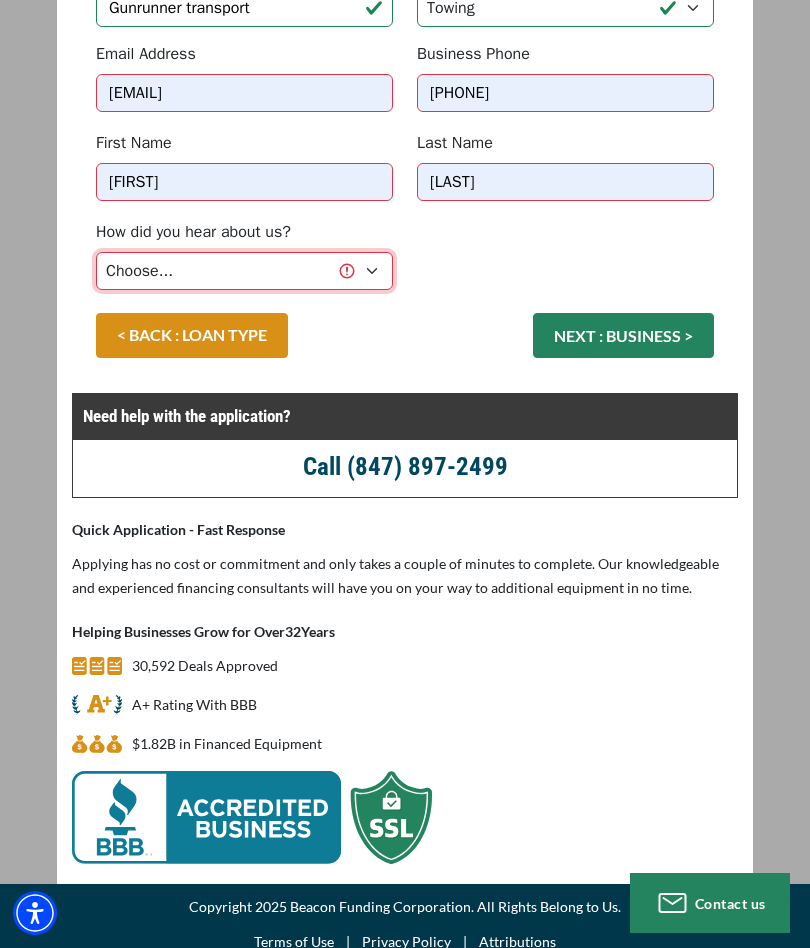 click on "Choose...
Internet Search
Vendor Referral
Word of Mouth
Client Referral
Email
Existing/Past Client
Facebook - Tow Truck to Buy & Sale
Telemarketing
Tradeshow
Motor Club Referral
Bank Refererral
Direct Mail
Magazine Ad
Other" at bounding box center (244, 271) 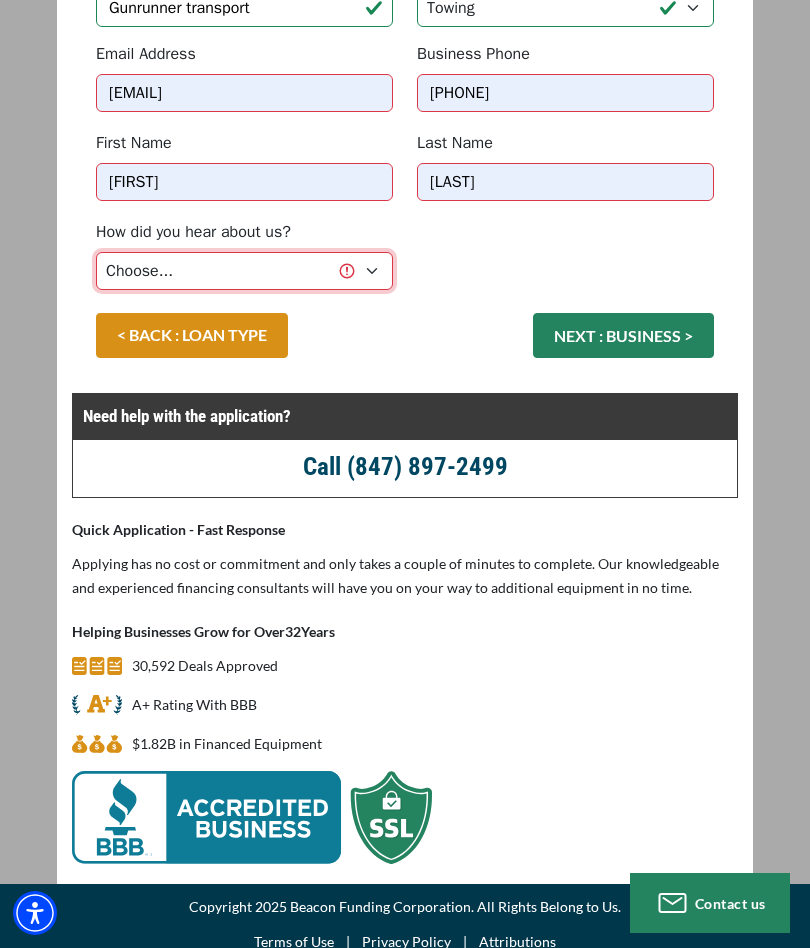 select on "5" 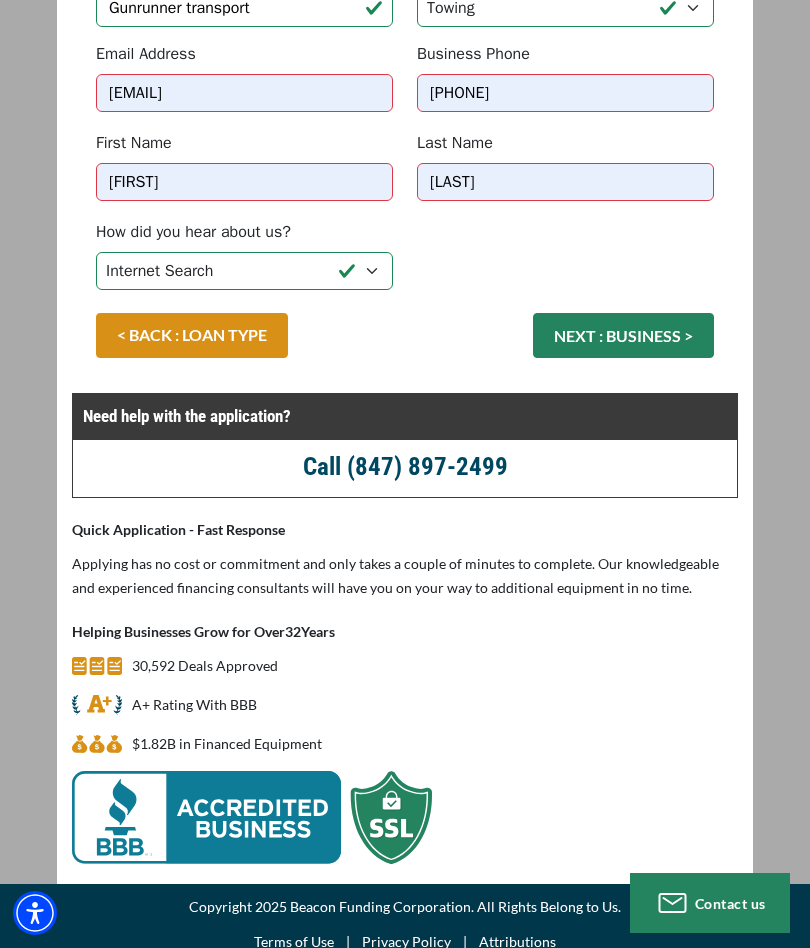 click on "< BACK : LOAN TYPE" at bounding box center [192, 335] 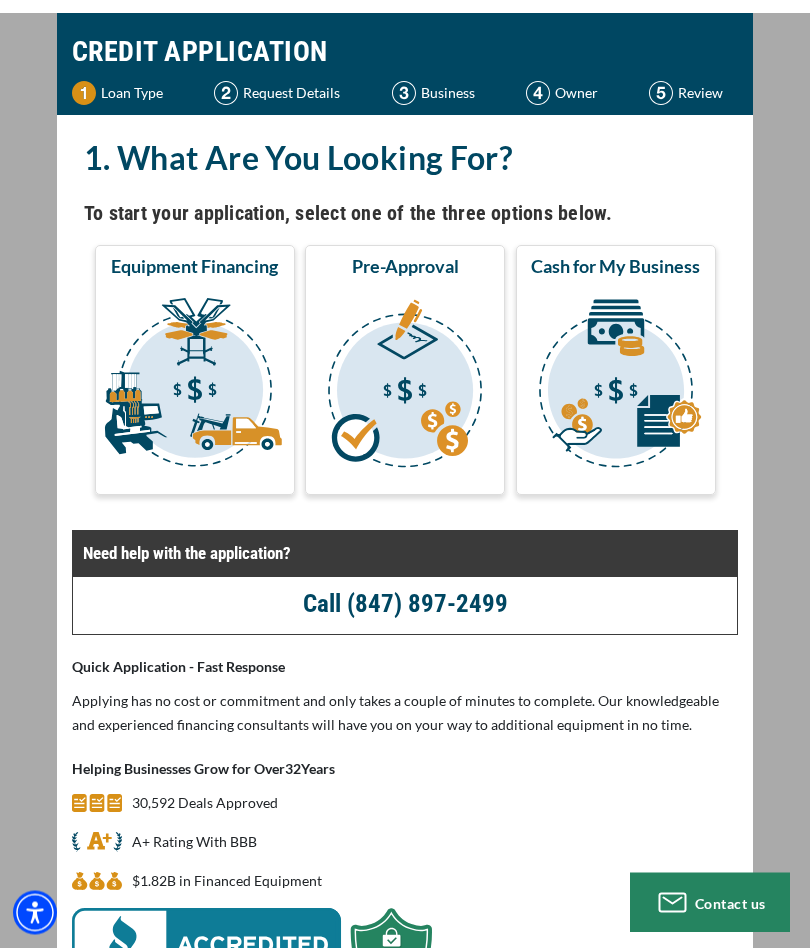 scroll, scrollTop: 0, scrollLeft: 0, axis: both 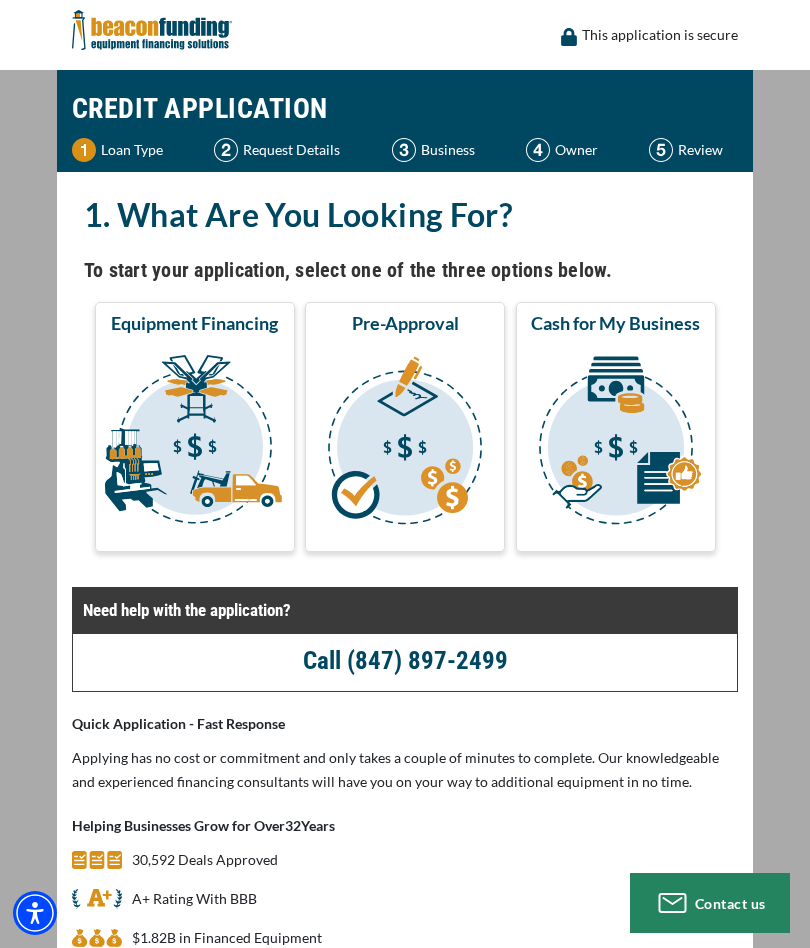 click at bounding box center (195, 443) 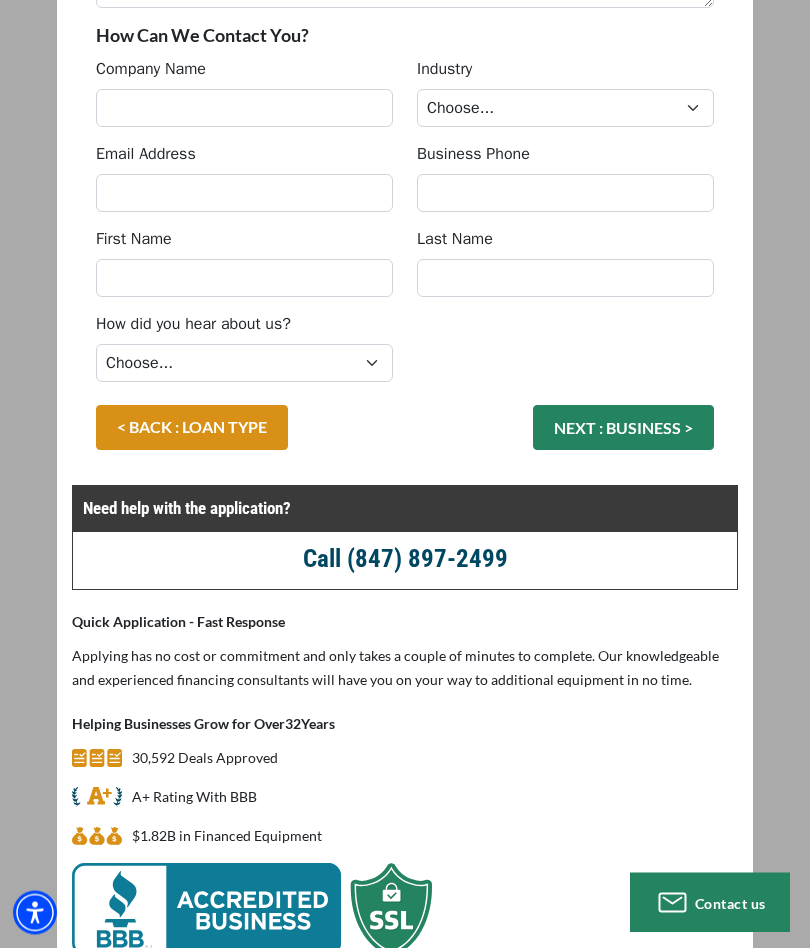 scroll, scrollTop: 651, scrollLeft: 0, axis: vertical 